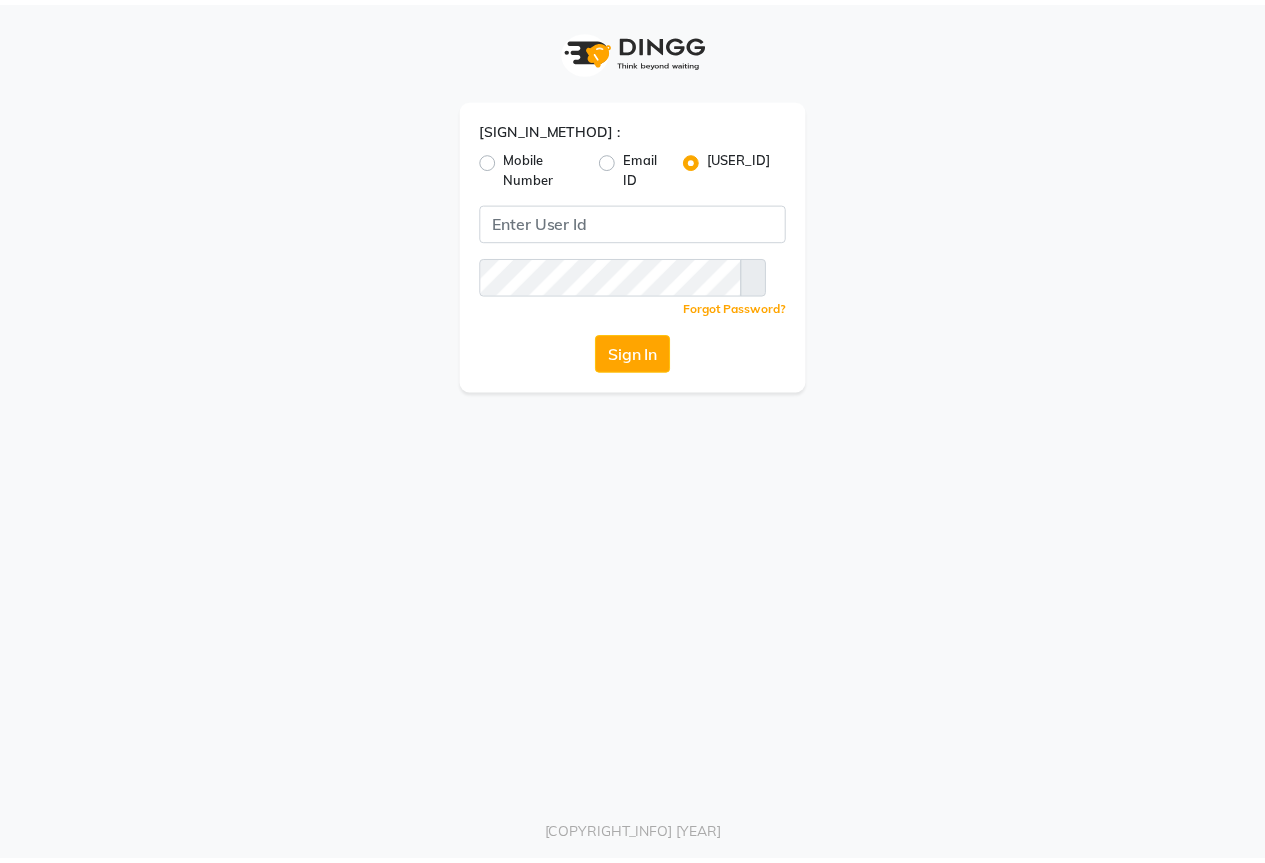 scroll, scrollTop: 0, scrollLeft: 0, axis: both 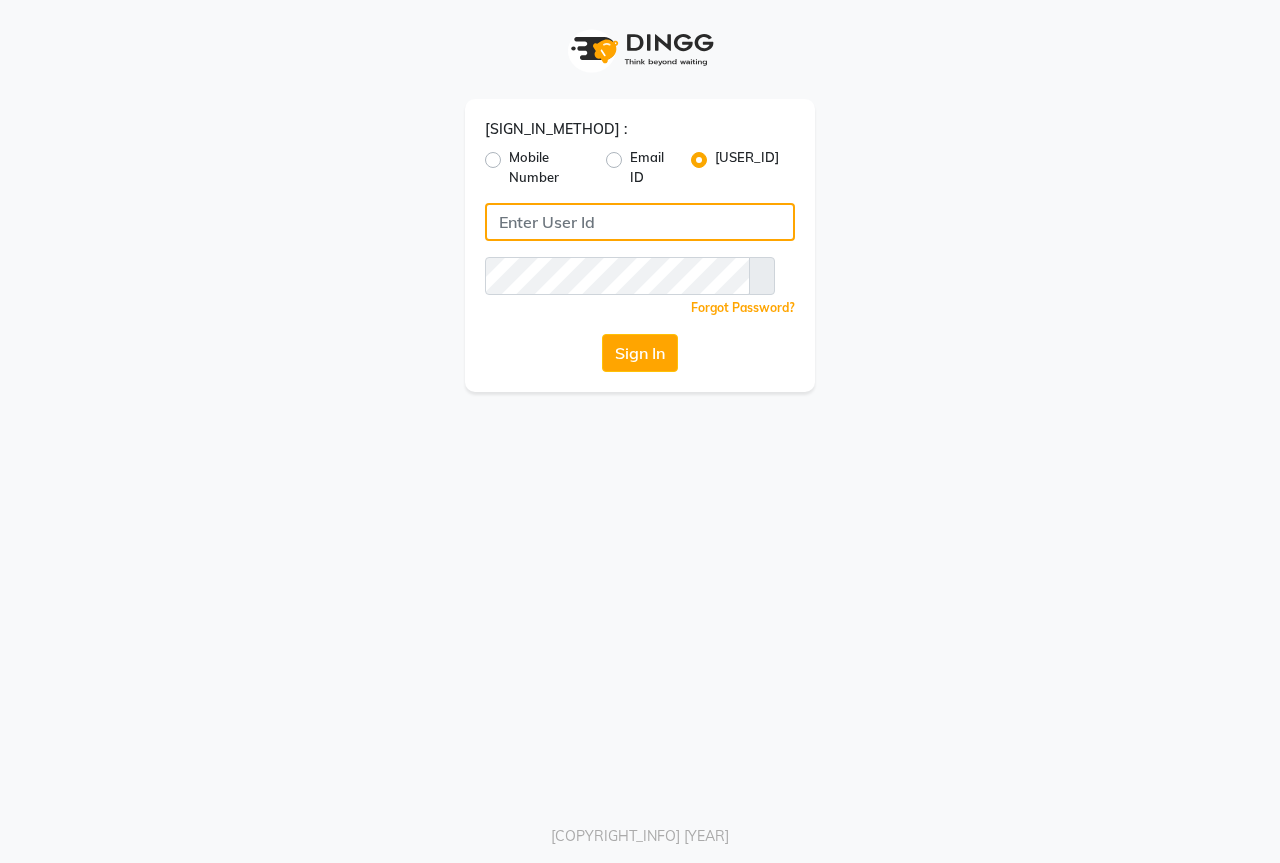 type on "thebestsalon" 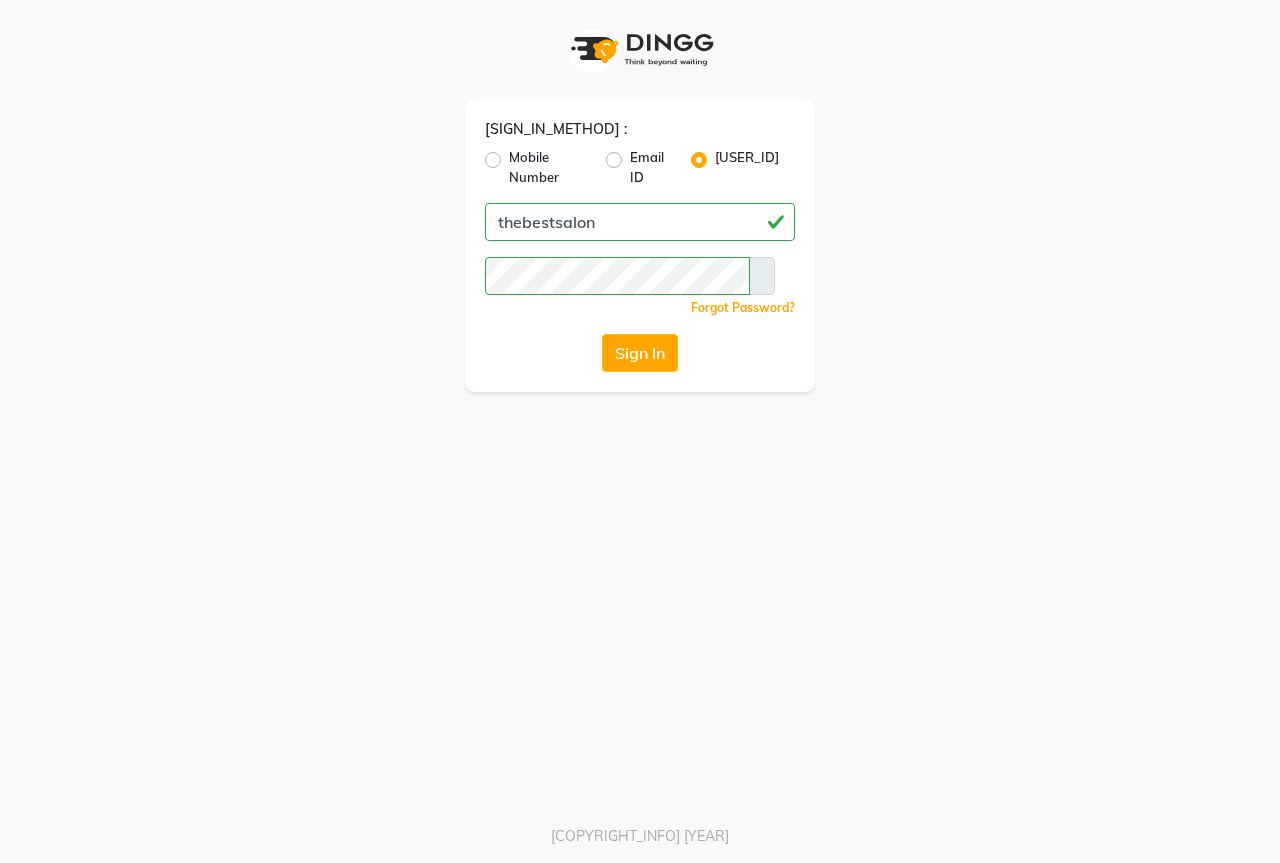 click at bounding box center [762, 276] 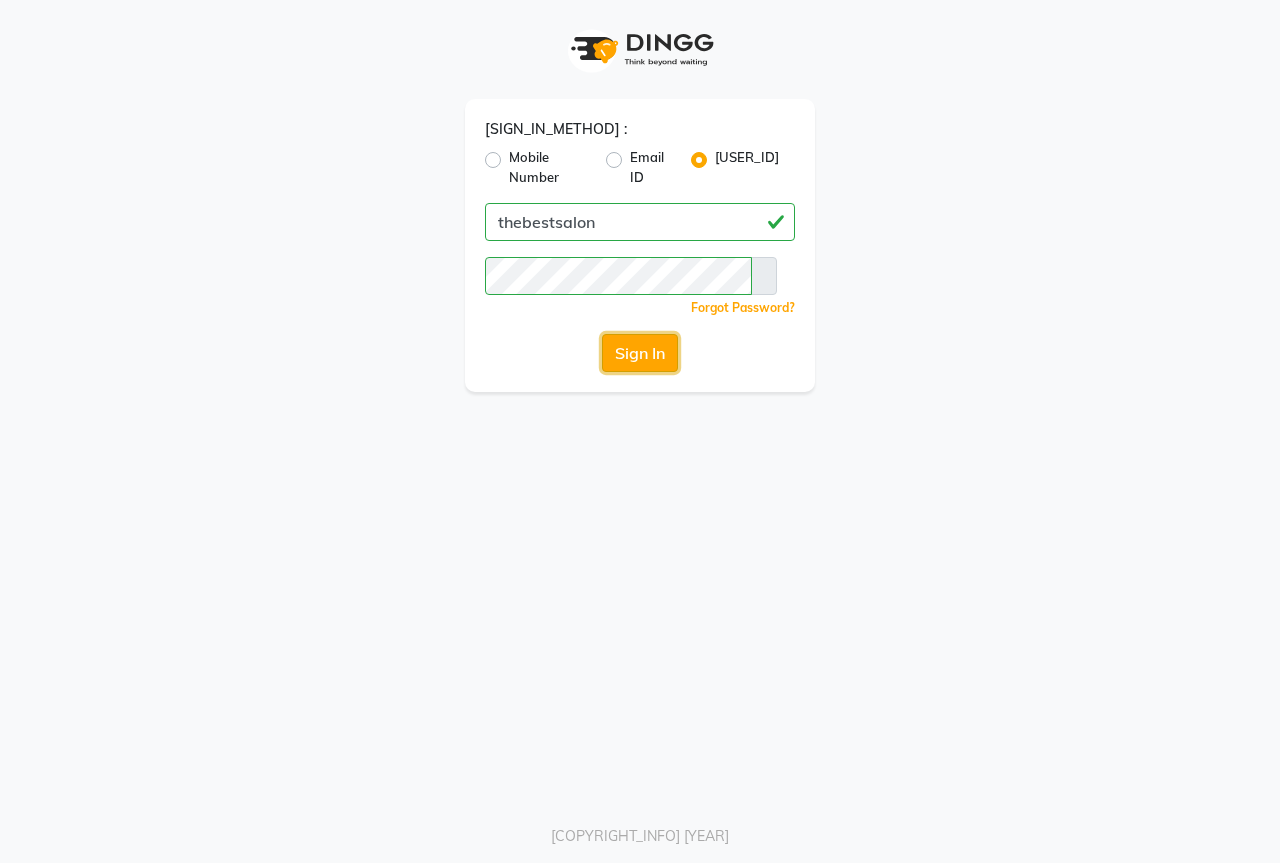 click on "Sign In" at bounding box center (640, 353) 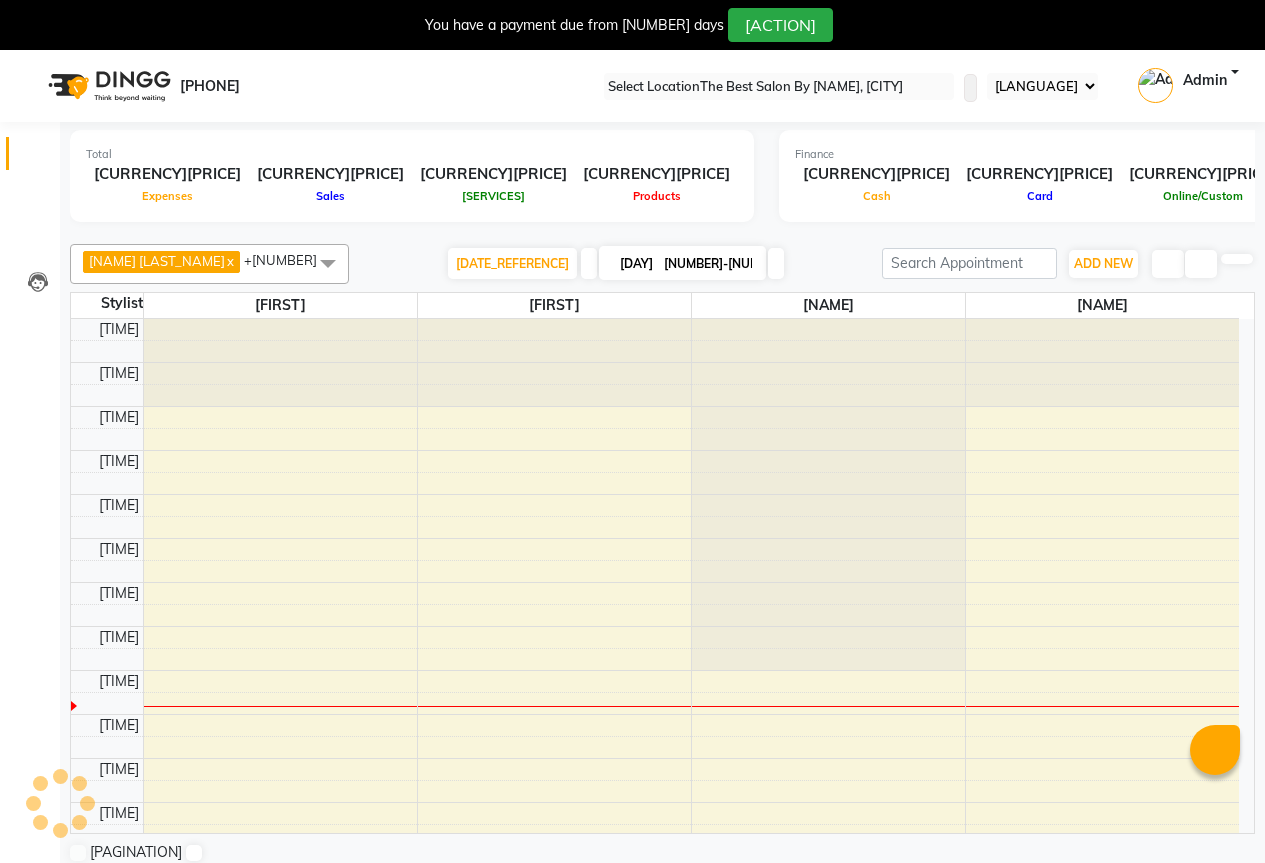 scroll, scrollTop: 353, scrollLeft: 0, axis: vertical 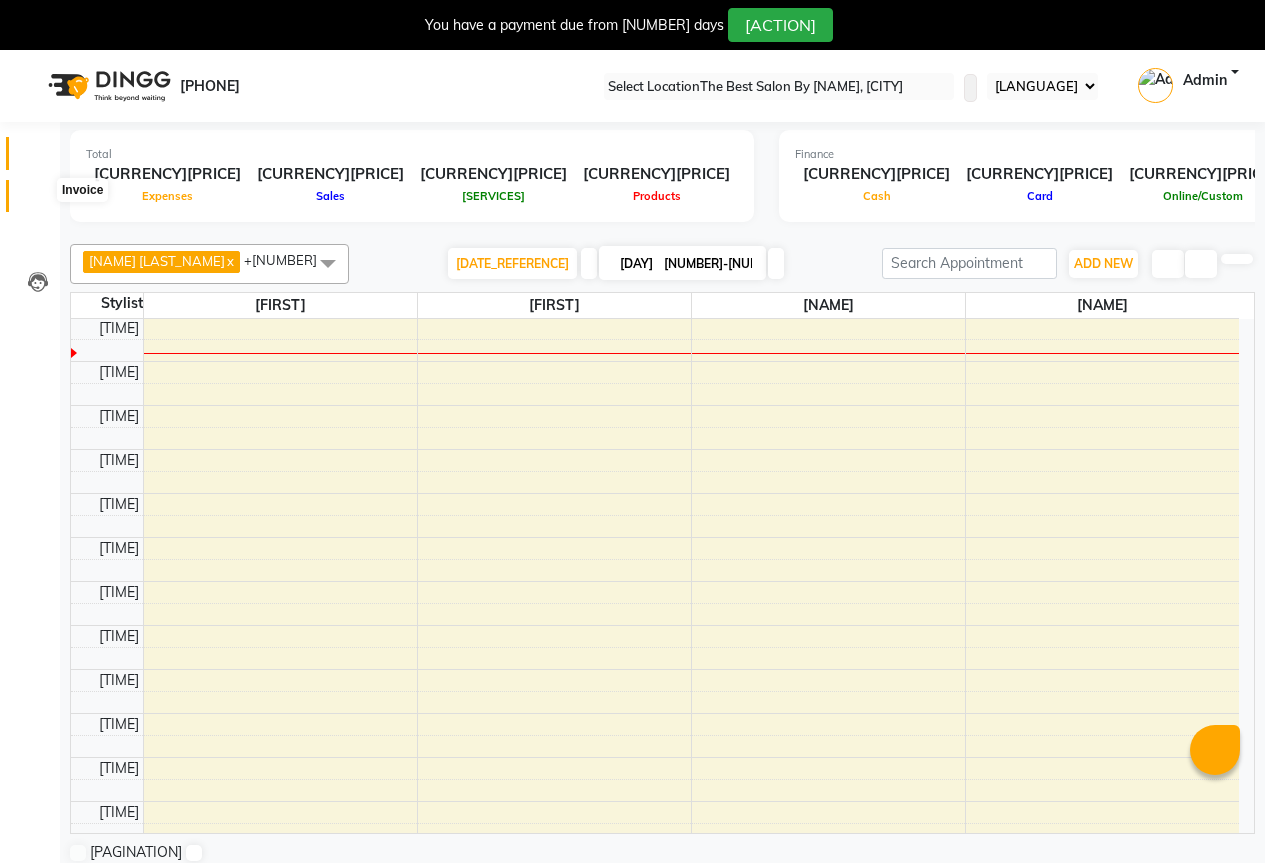 click at bounding box center [37, 201] 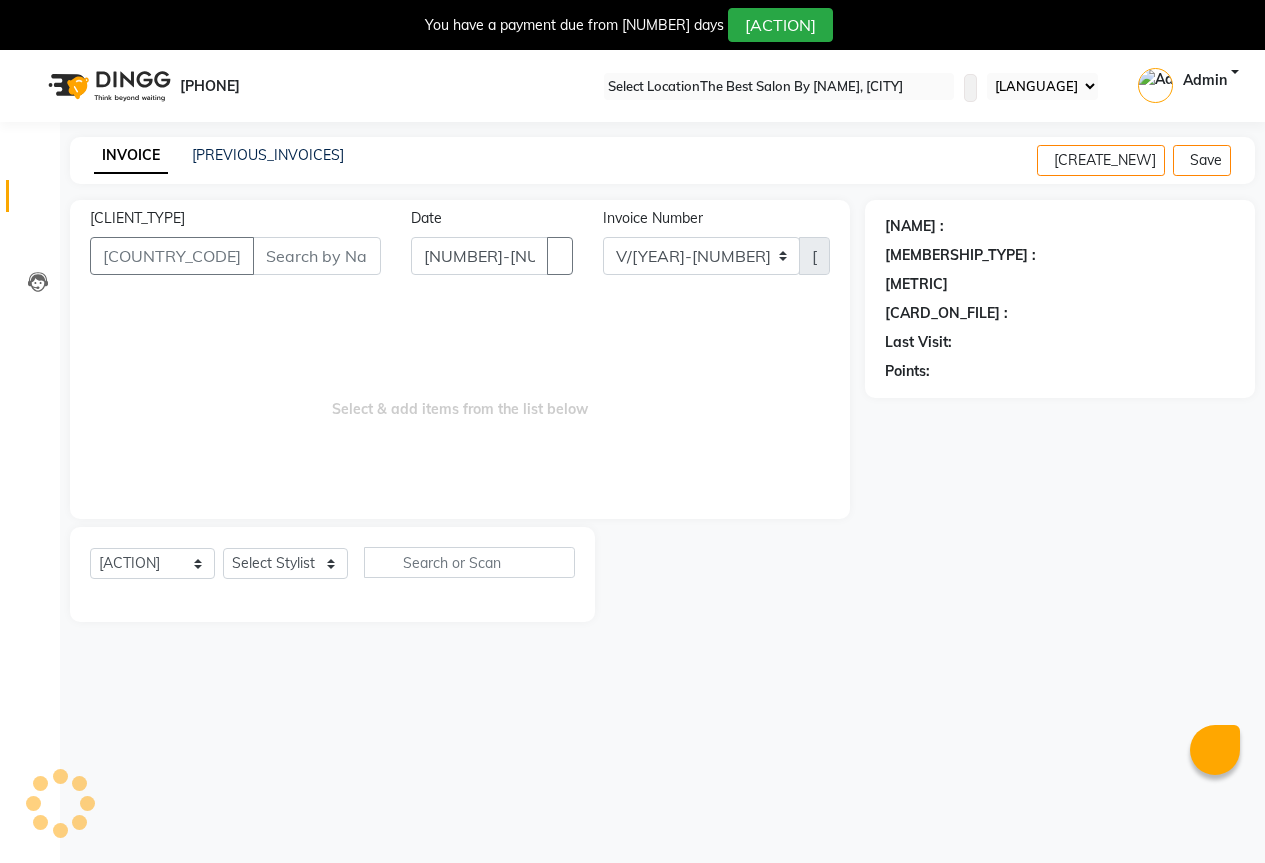 scroll, scrollTop: 0, scrollLeft: 0, axis: both 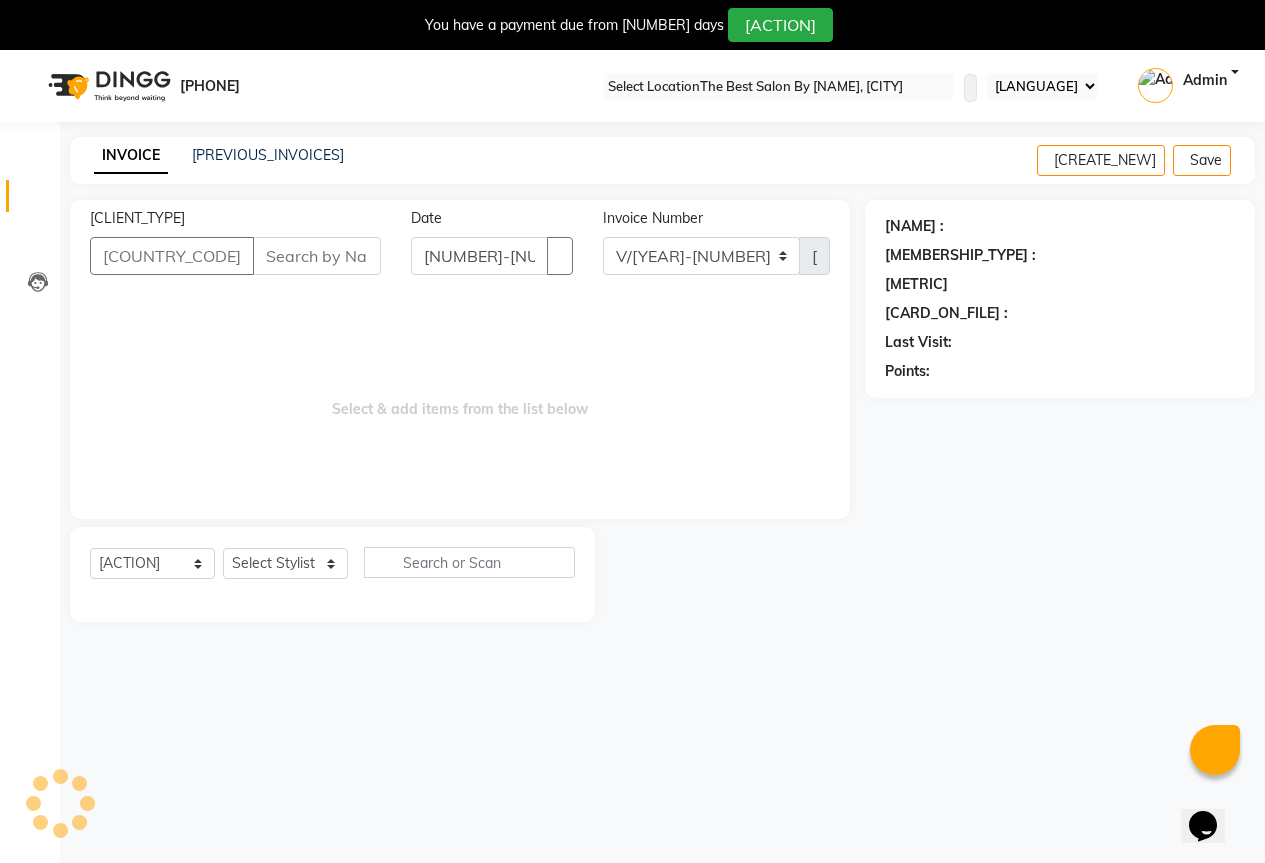 click on "[CLIENT_TYPE]" at bounding box center [317, 256] 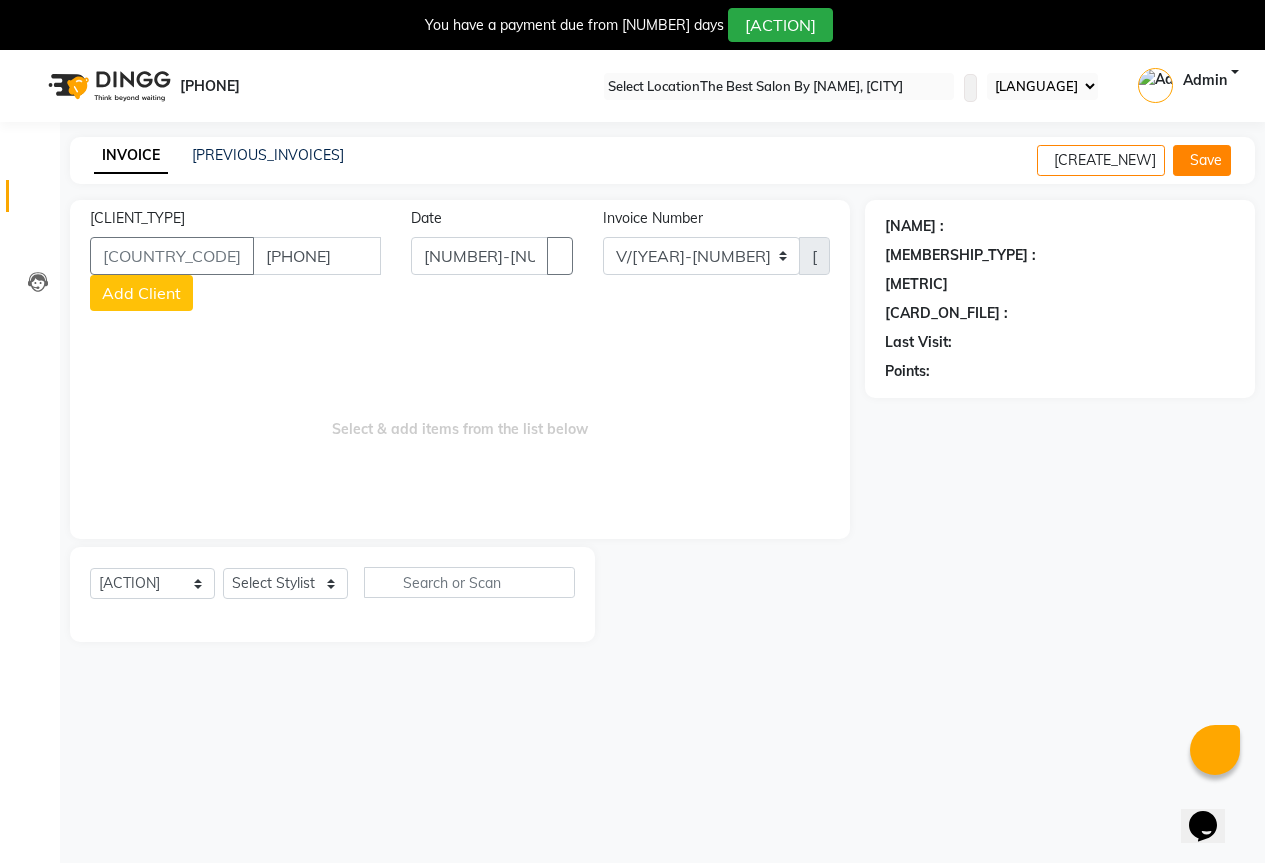 type on "[PHONE]" 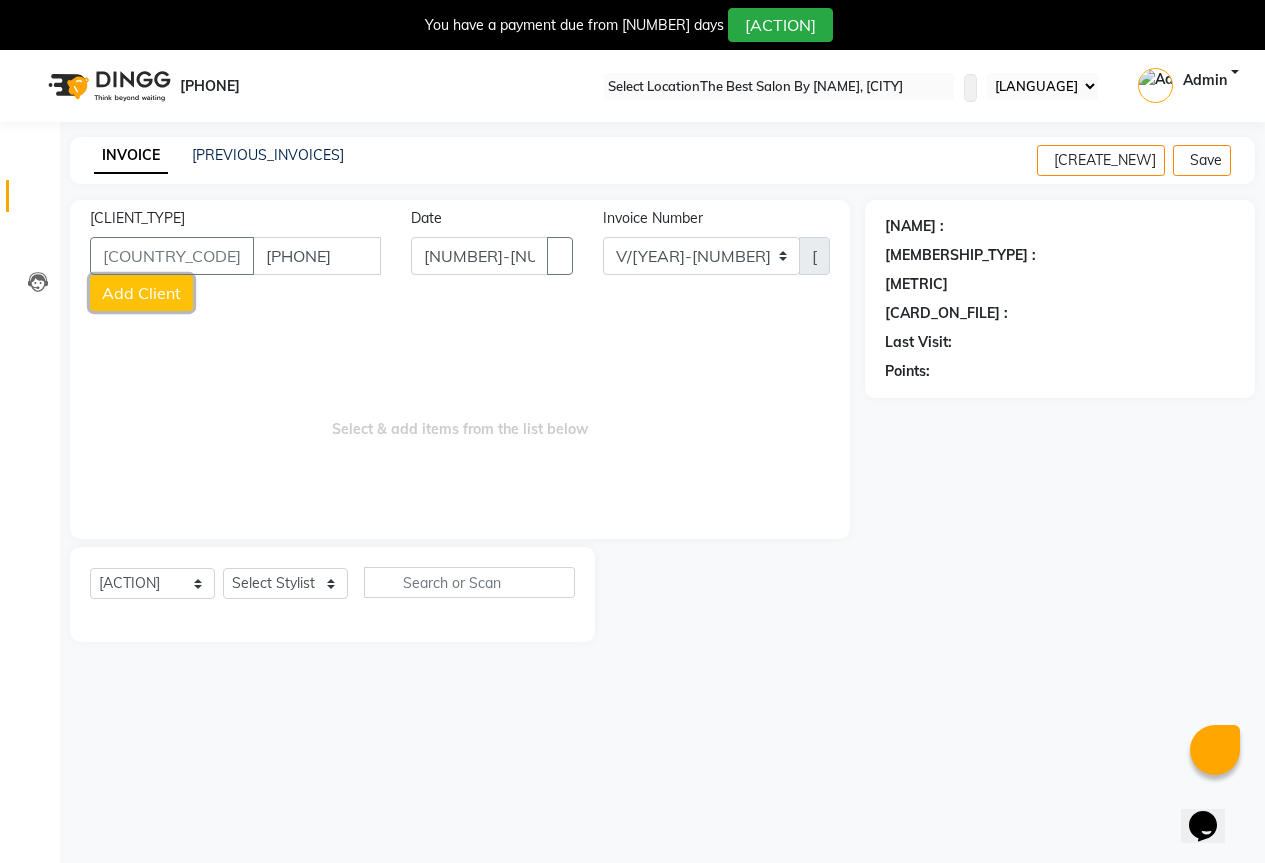 click on "Add Client" at bounding box center [141, 293] 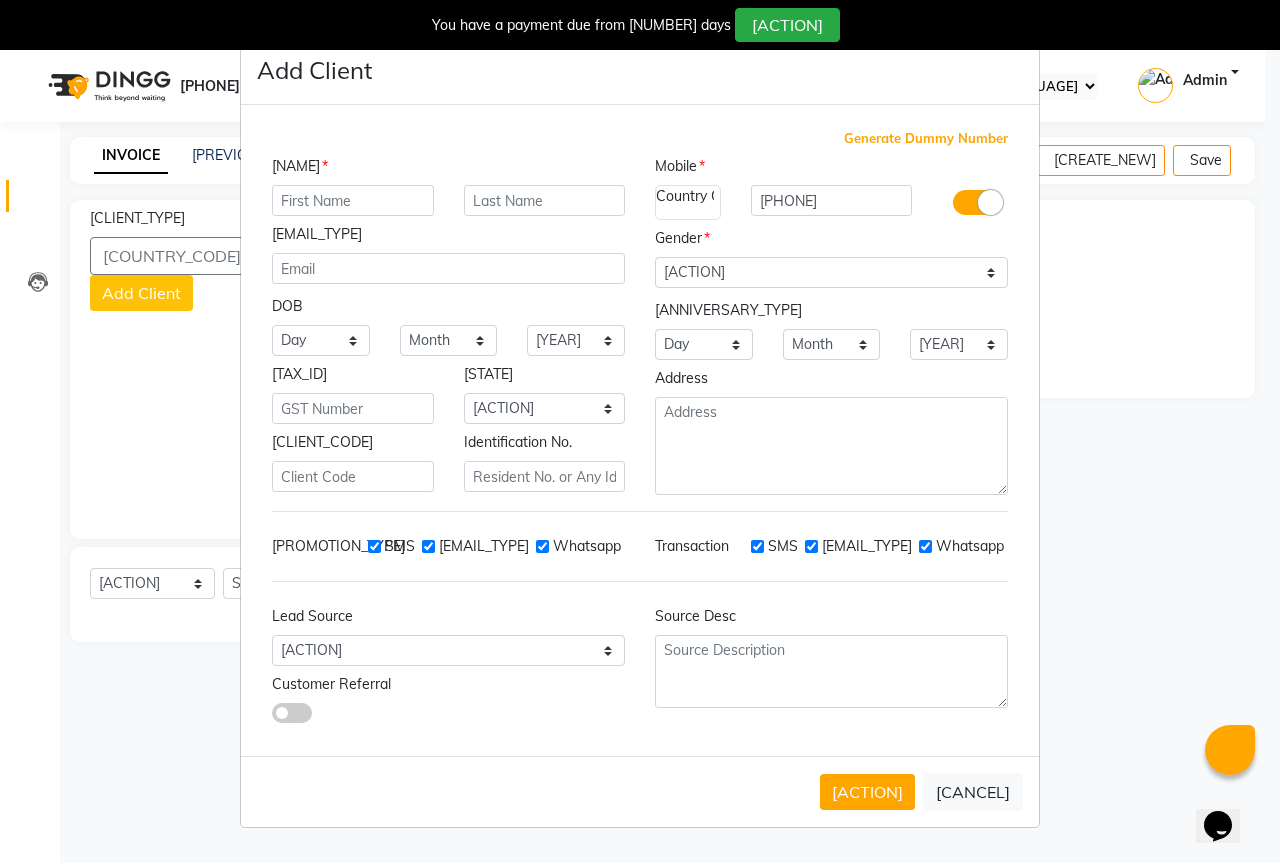 click at bounding box center [353, 200] 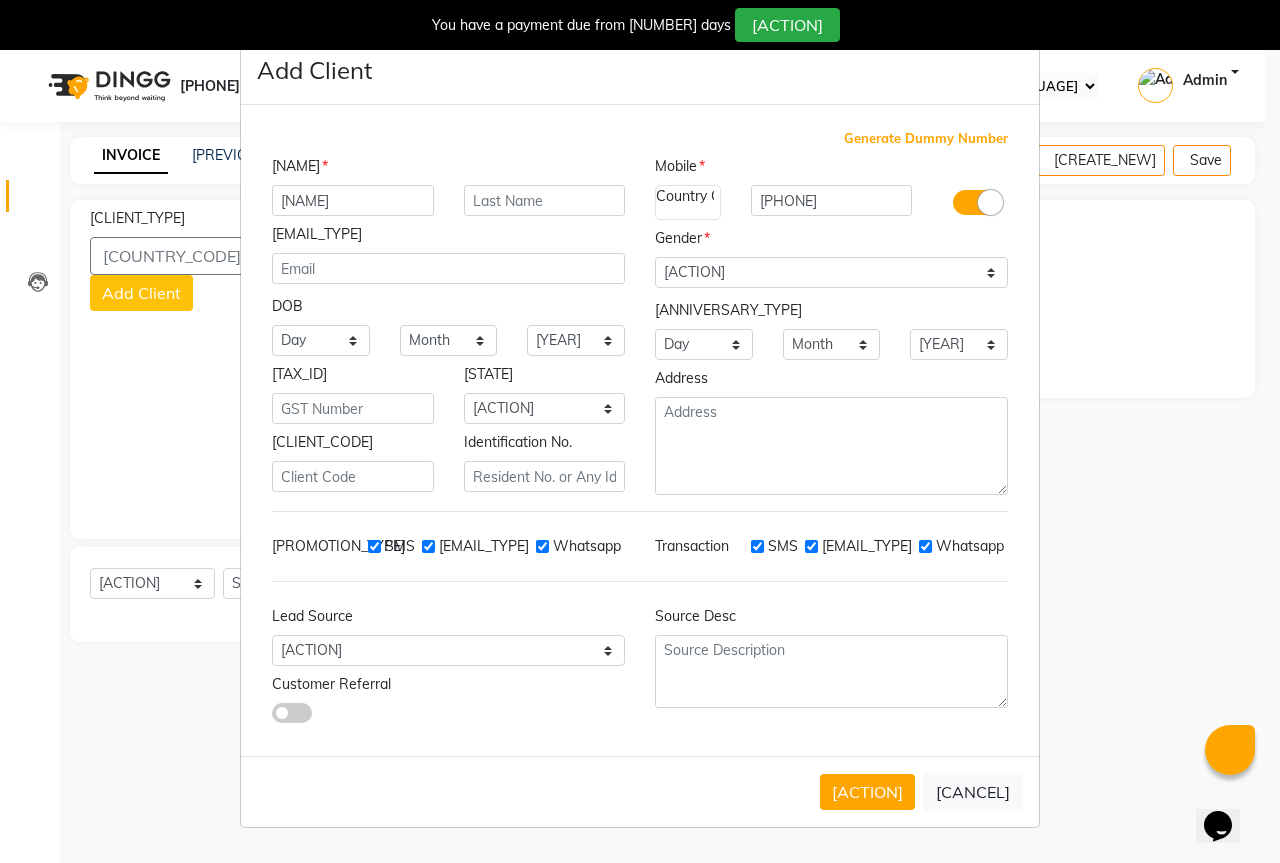 type on "[NAME]" 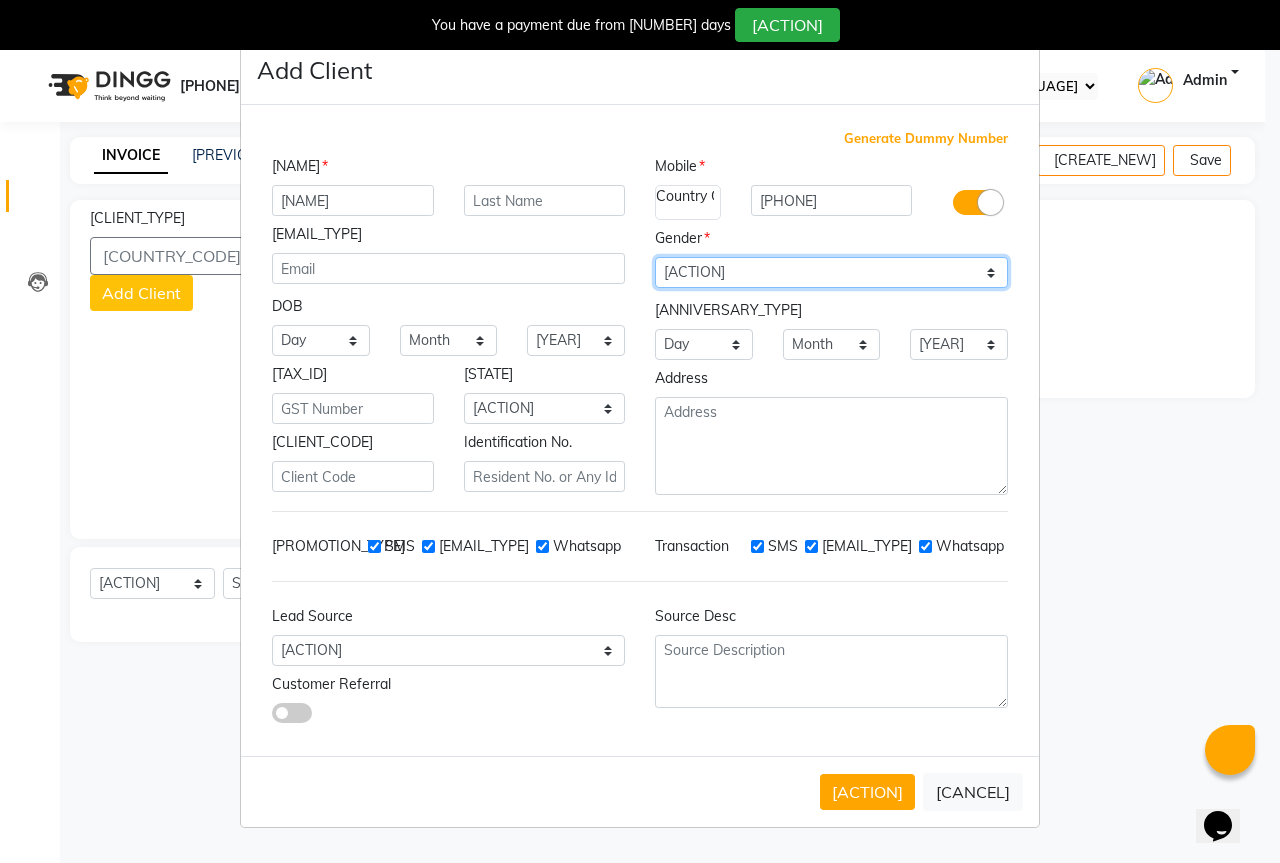 click on "Select Male Female Other Prefer Not To Say" at bounding box center [831, 272] 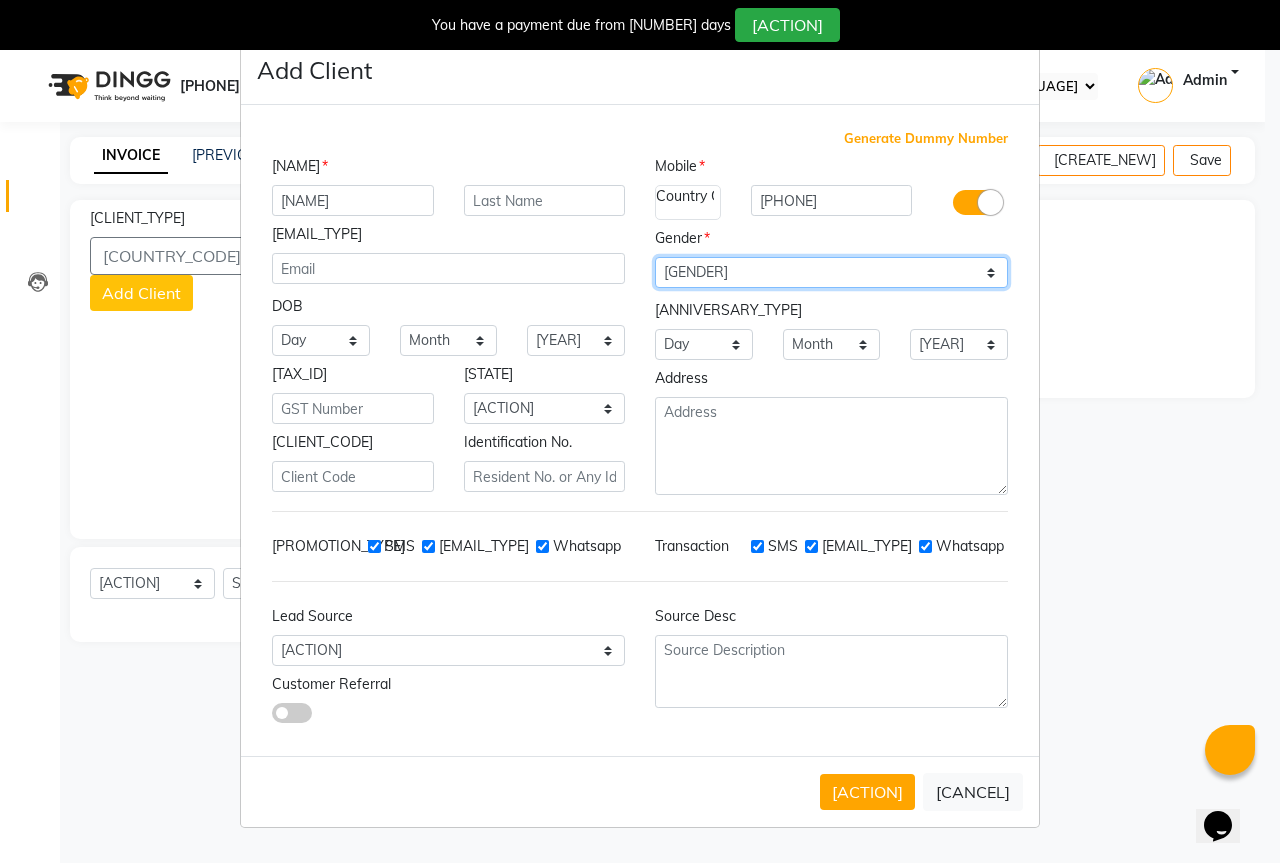 click on "Select Male Female Other Prefer Not To Say" at bounding box center (831, 272) 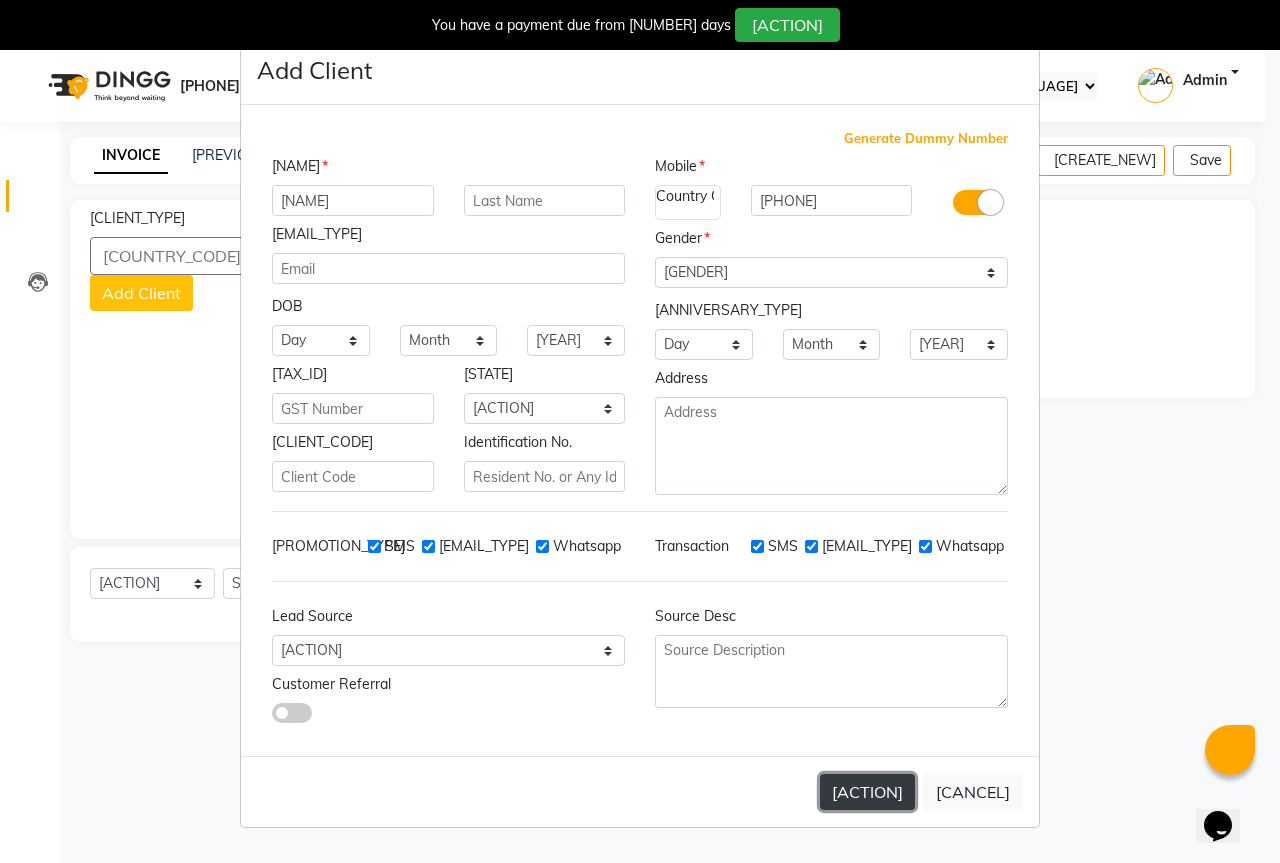 click on "[ACTION]" at bounding box center [867, 792] 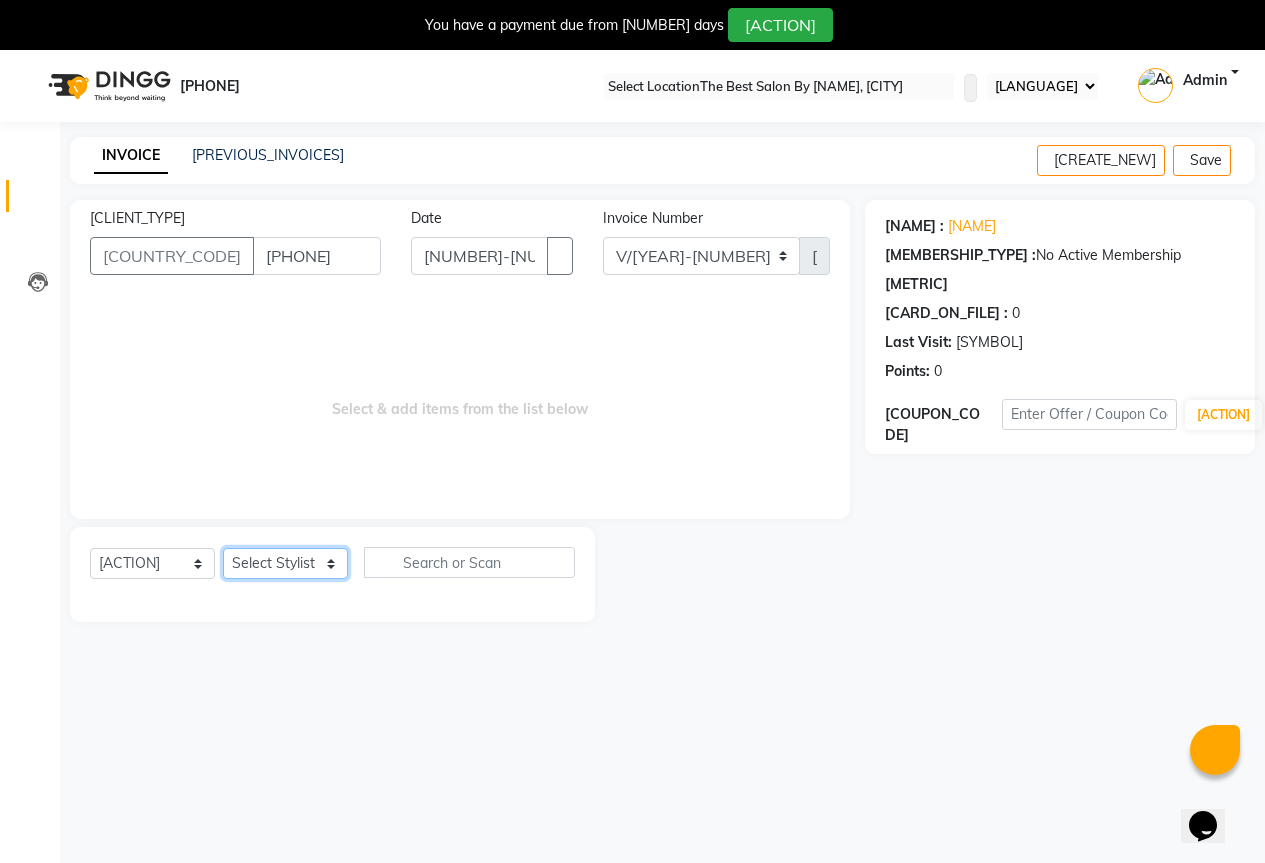 click on "Select Stylist [NAME] [NAME] [NAME] [NAME] [NAME]" at bounding box center (285, 563) 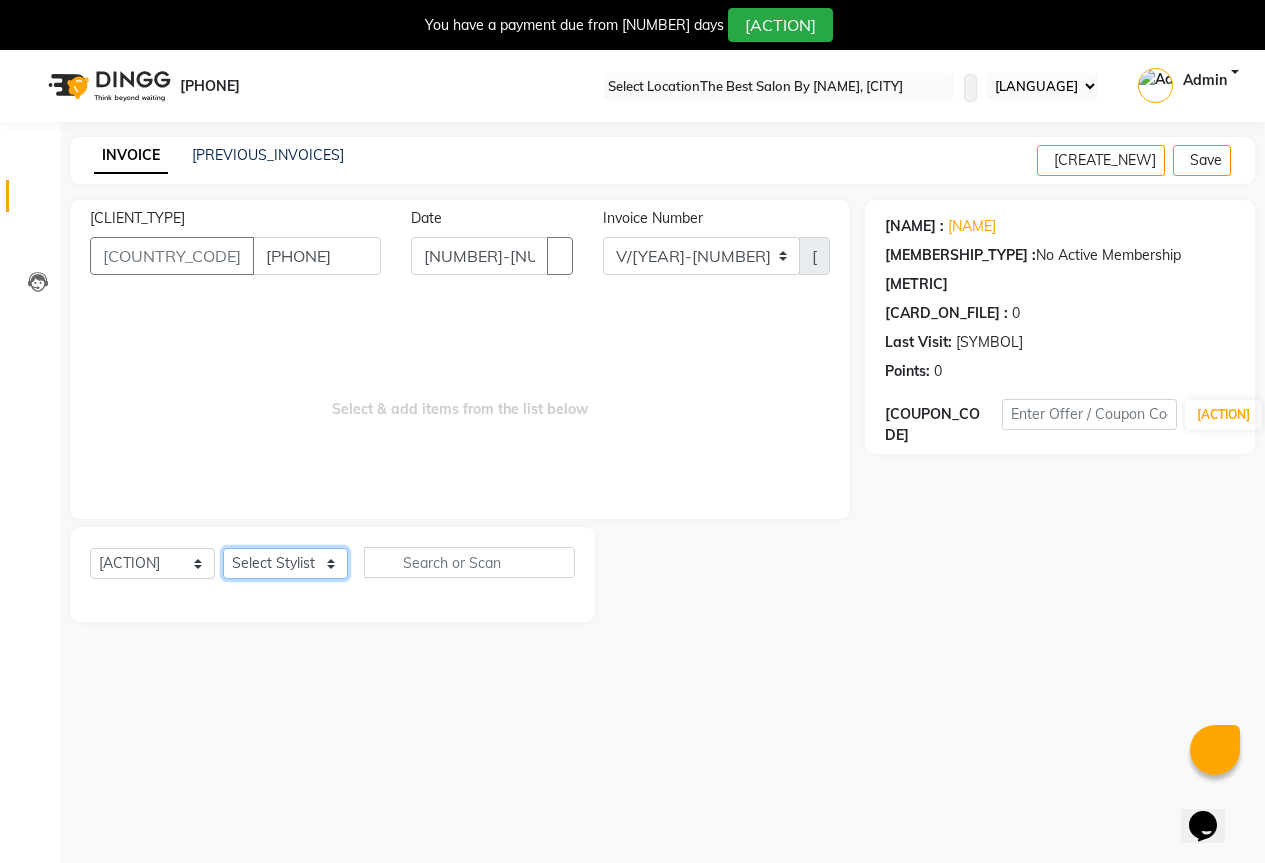 select on "[NUMBER]" 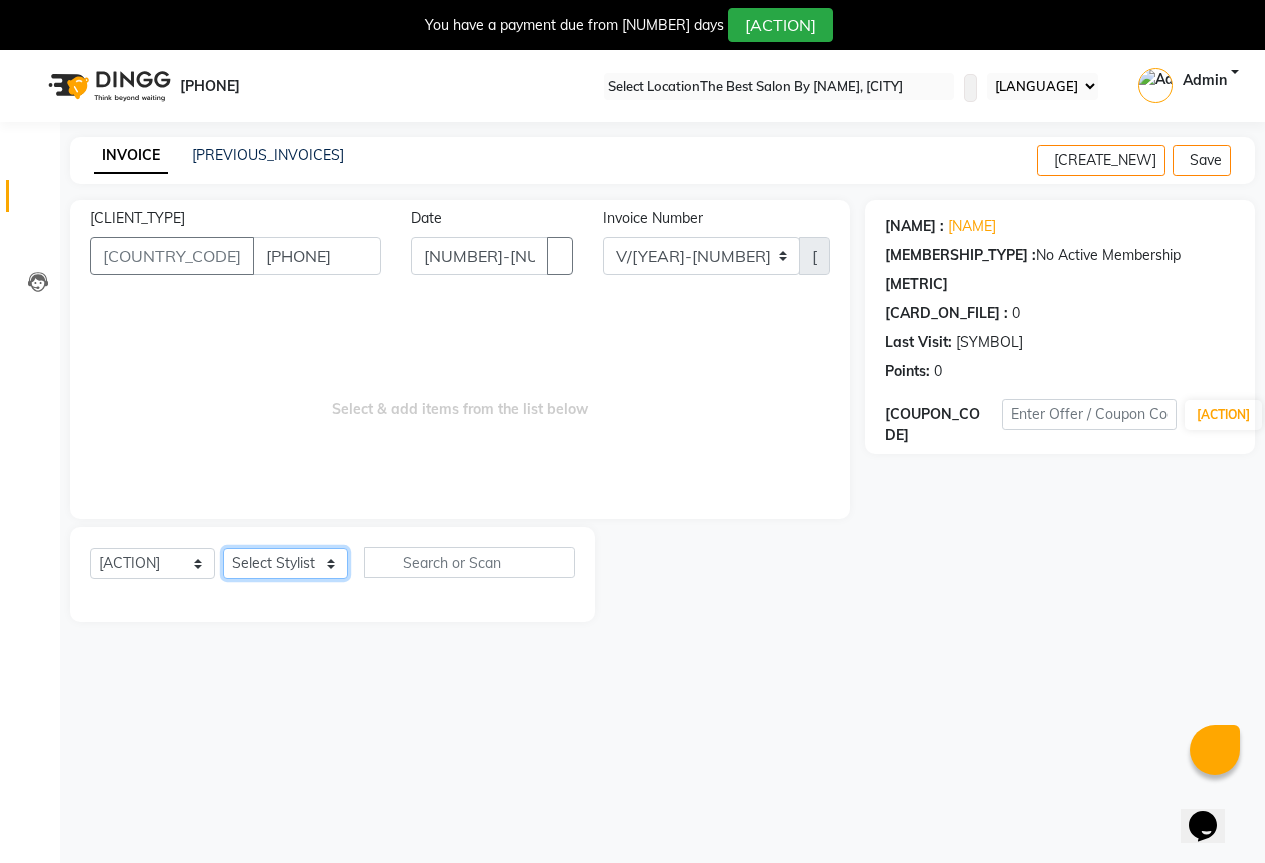 click on "Select Stylist [NAME] [NAME] [NAME] [NAME] [NAME]" at bounding box center (285, 563) 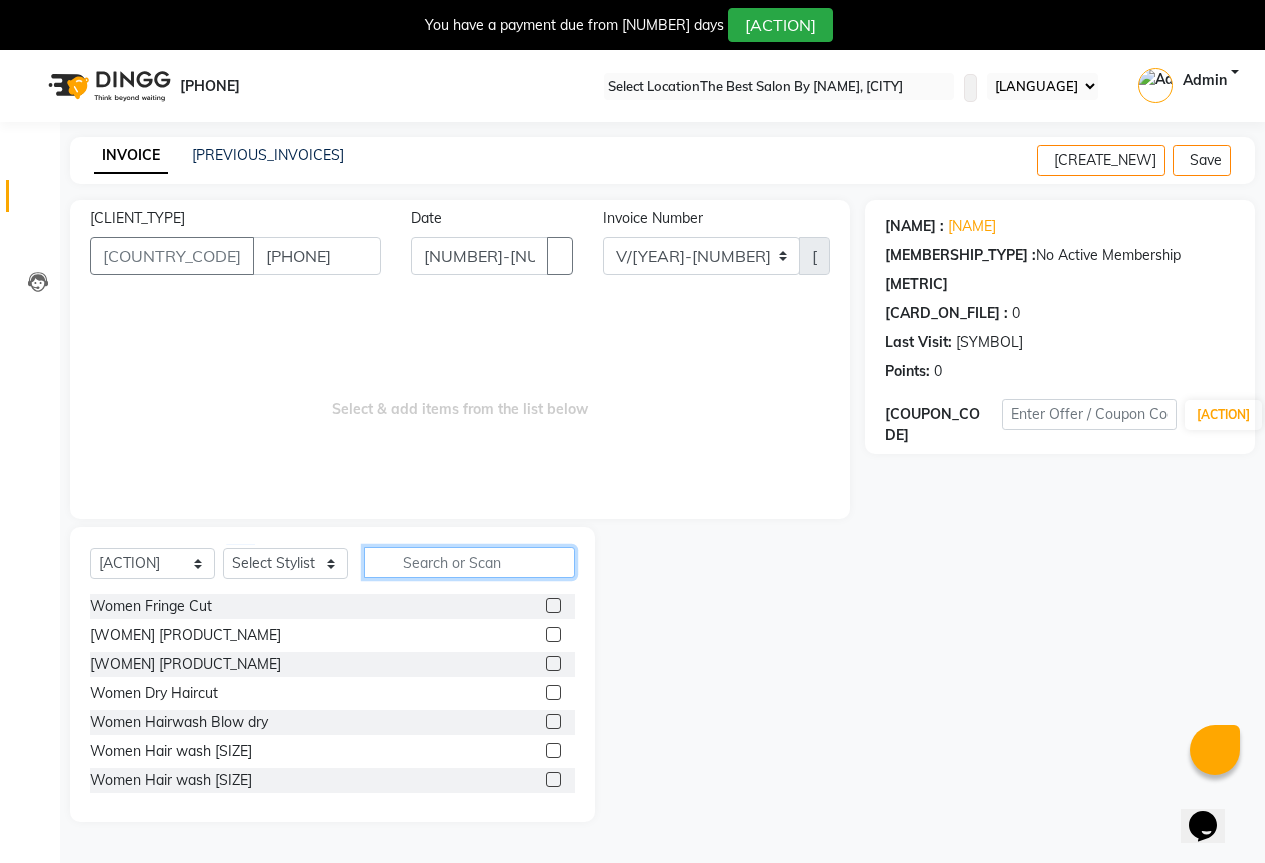 click at bounding box center [469, 562] 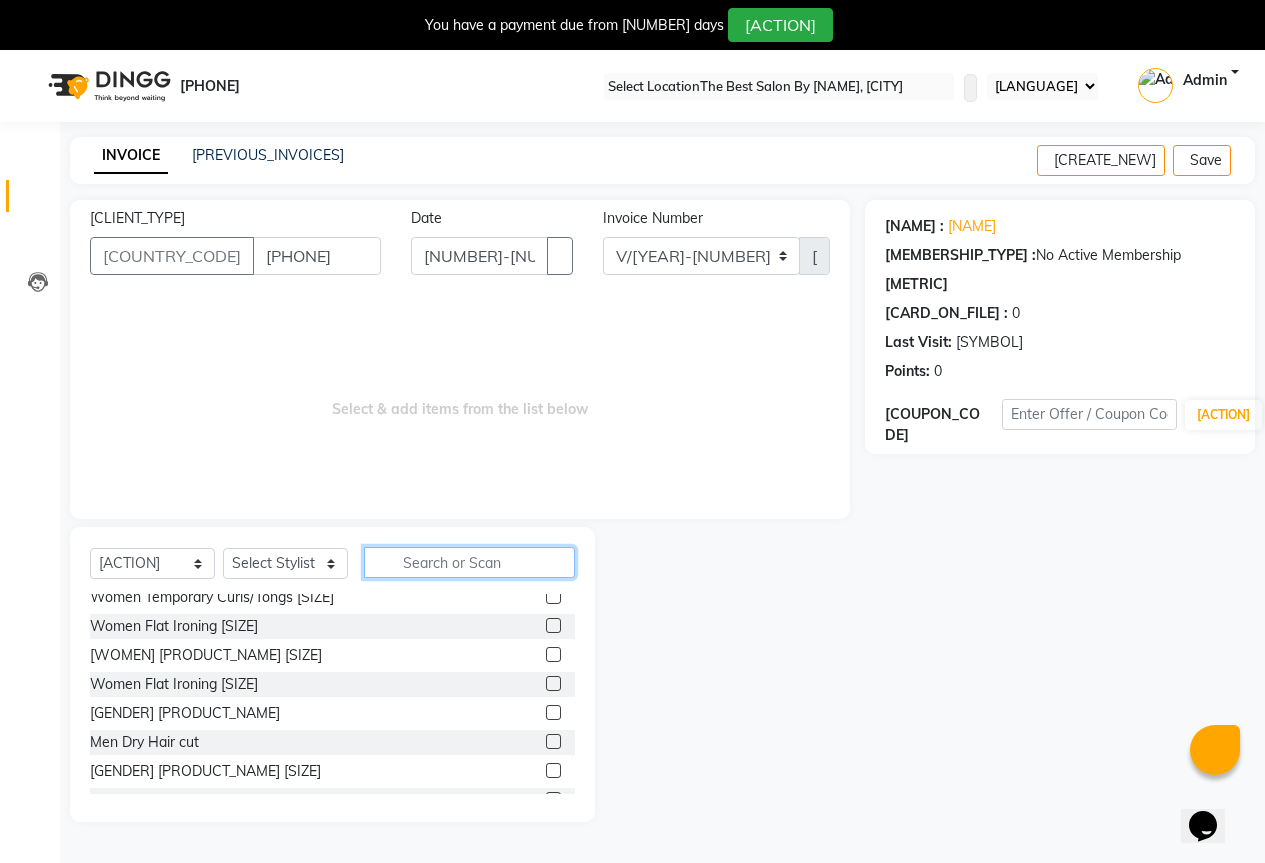 scroll, scrollTop: 400, scrollLeft: 0, axis: vertical 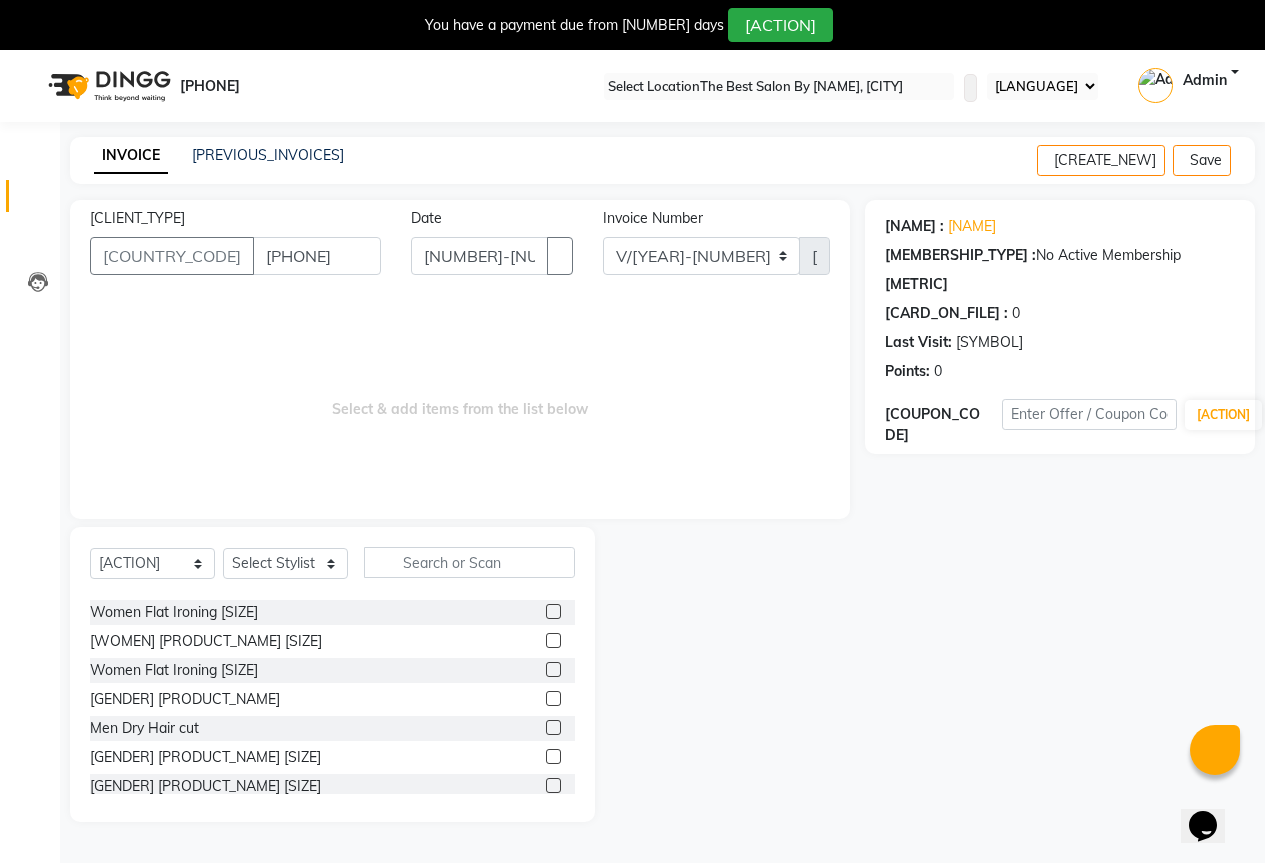 click at bounding box center [553, 727] 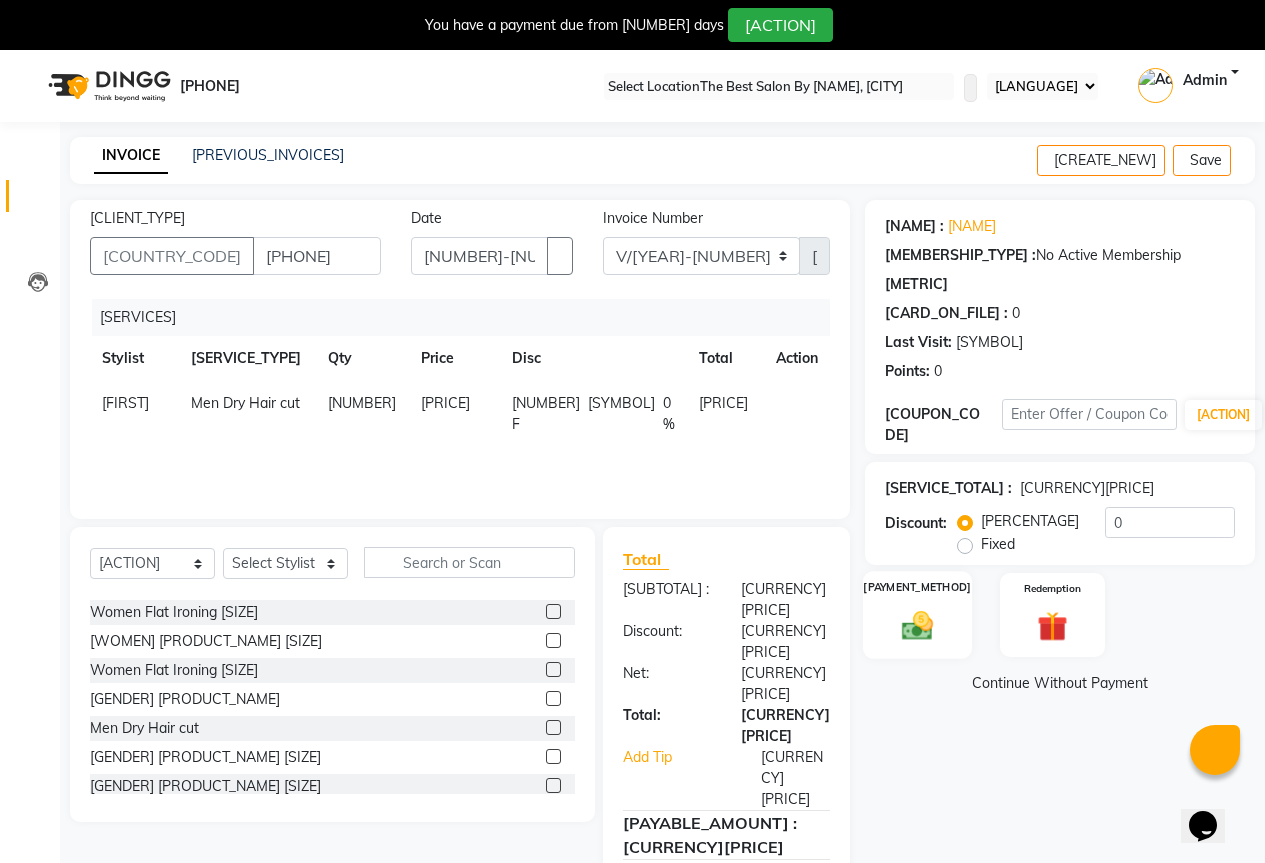 click at bounding box center [917, 625] 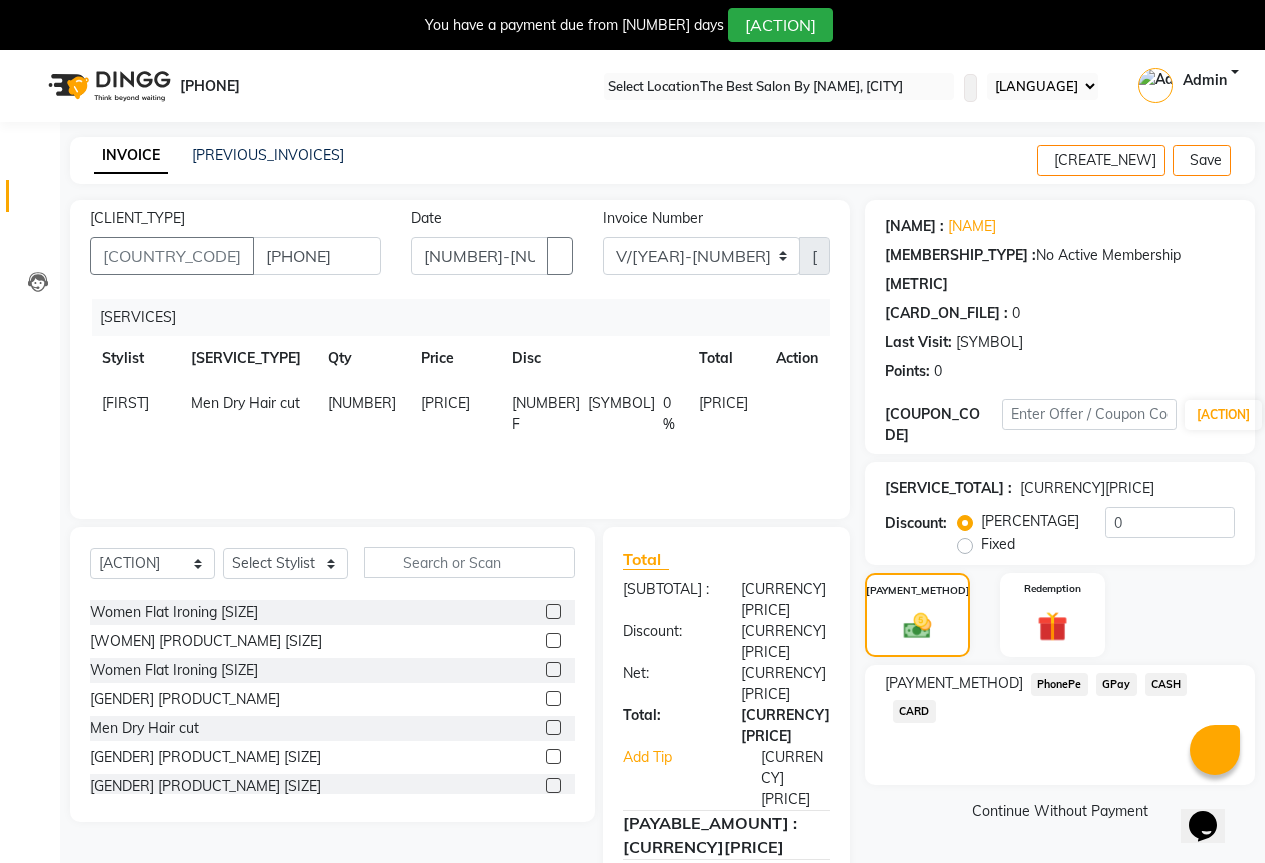 click on "GPay" at bounding box center (1059, 684) 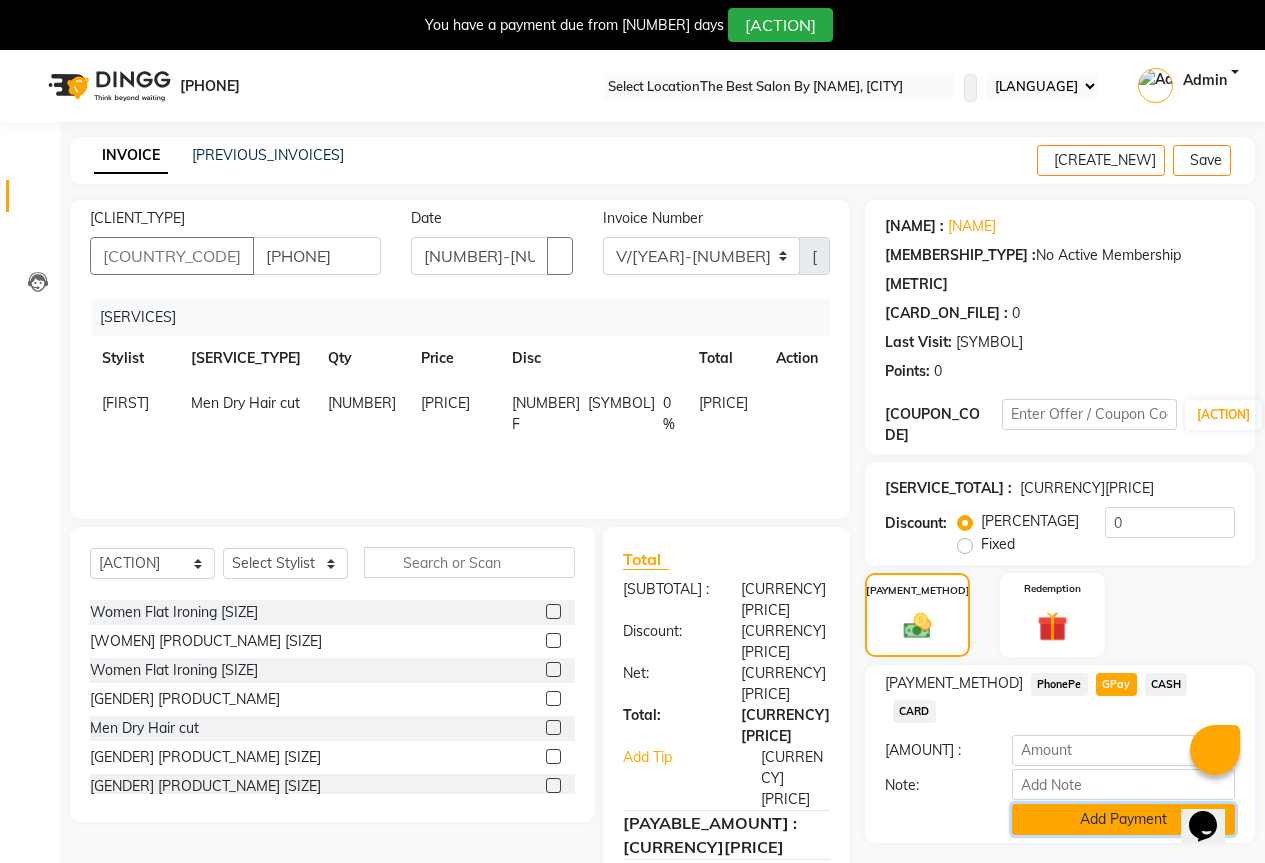 click on "Add Payment" at bounding box center (1123, 819) 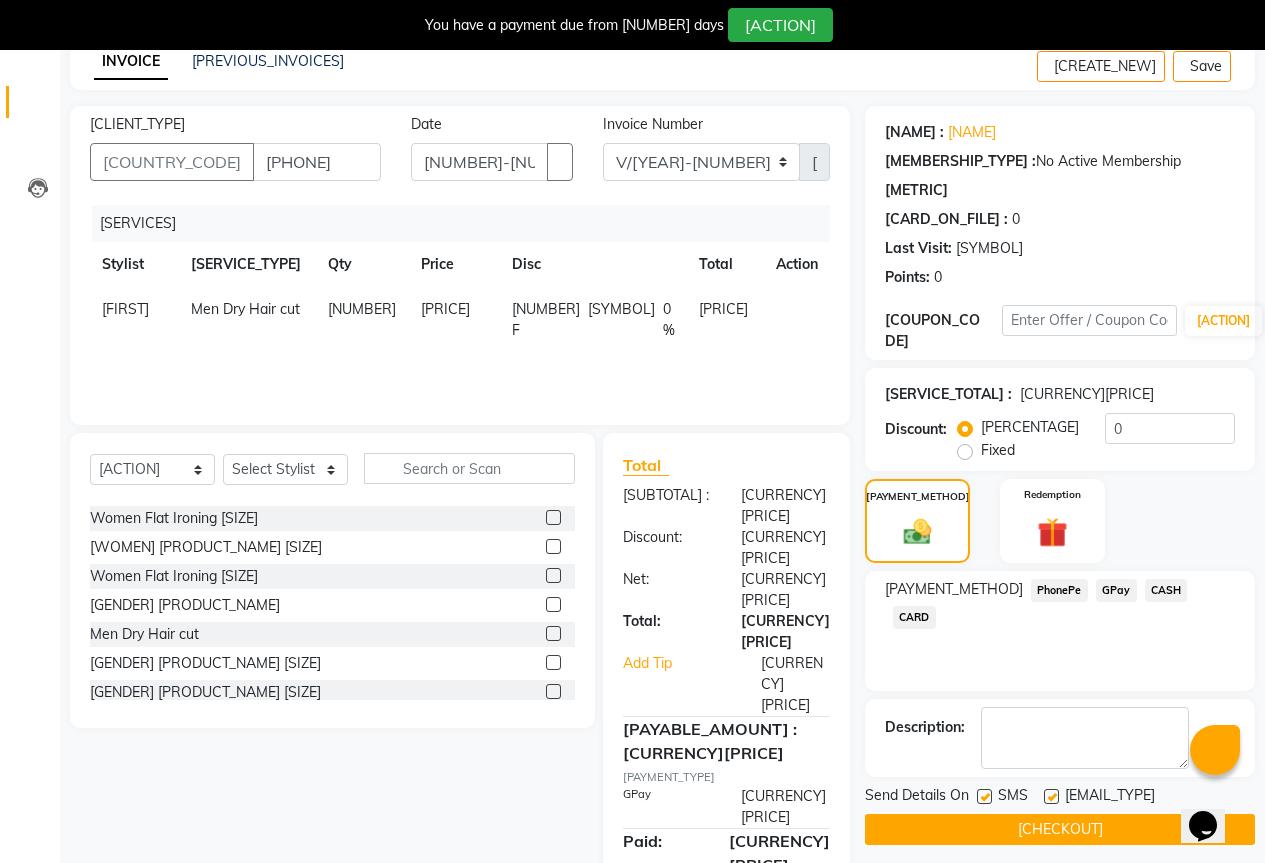 scroll, scrollTop: 99, scrollLeft: 0, axis: vertical 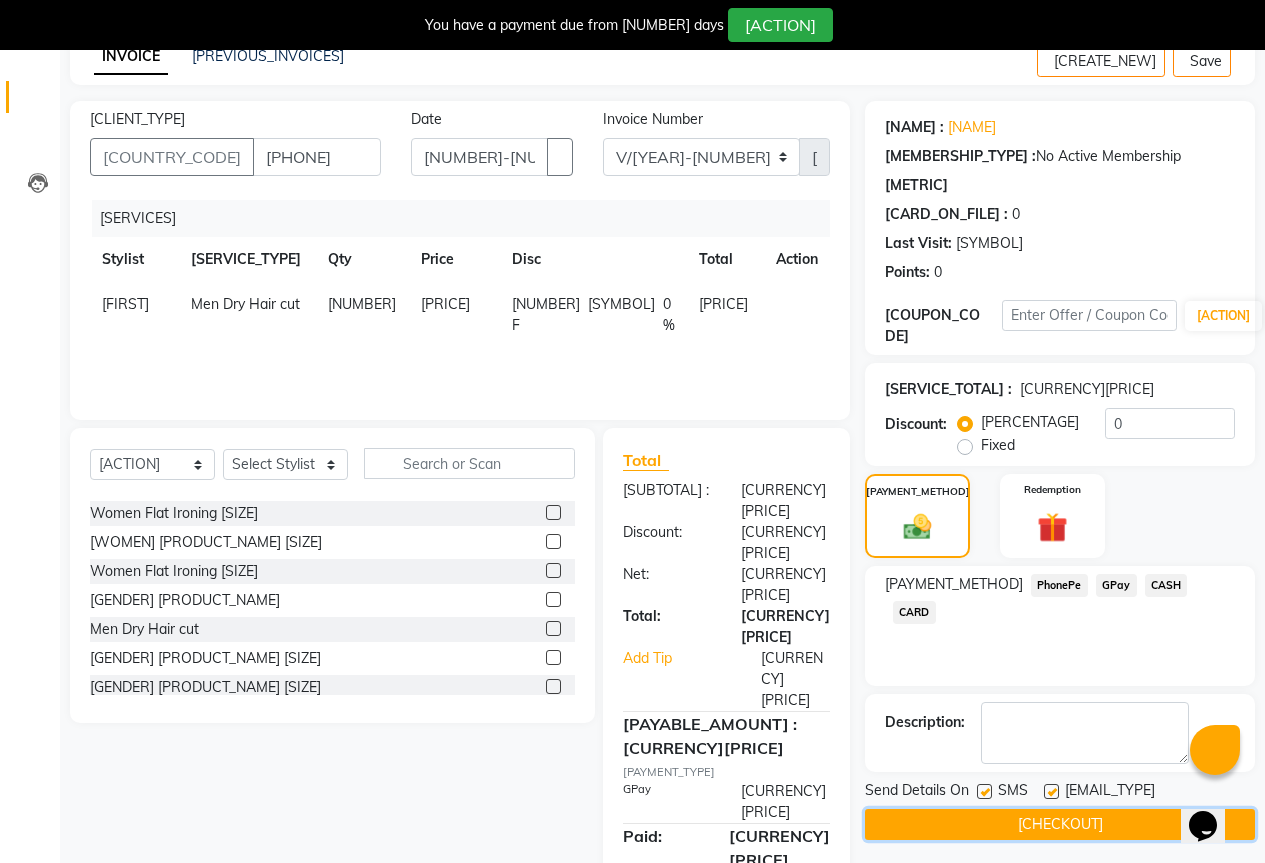 click on "[CHECKOUT]" at bounding box center (1060, 824) 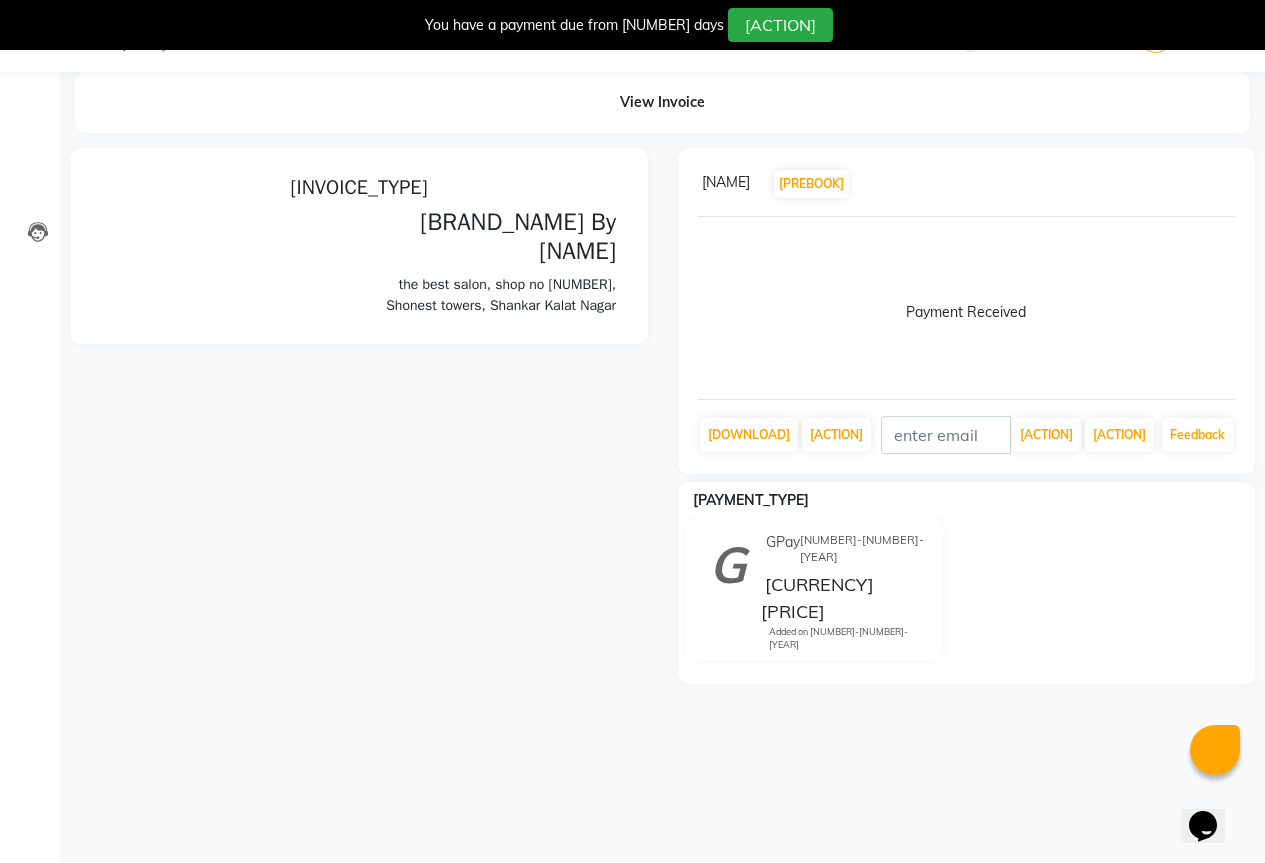scroll, scrollTop: 0, scrollLeft: 0, axis: both 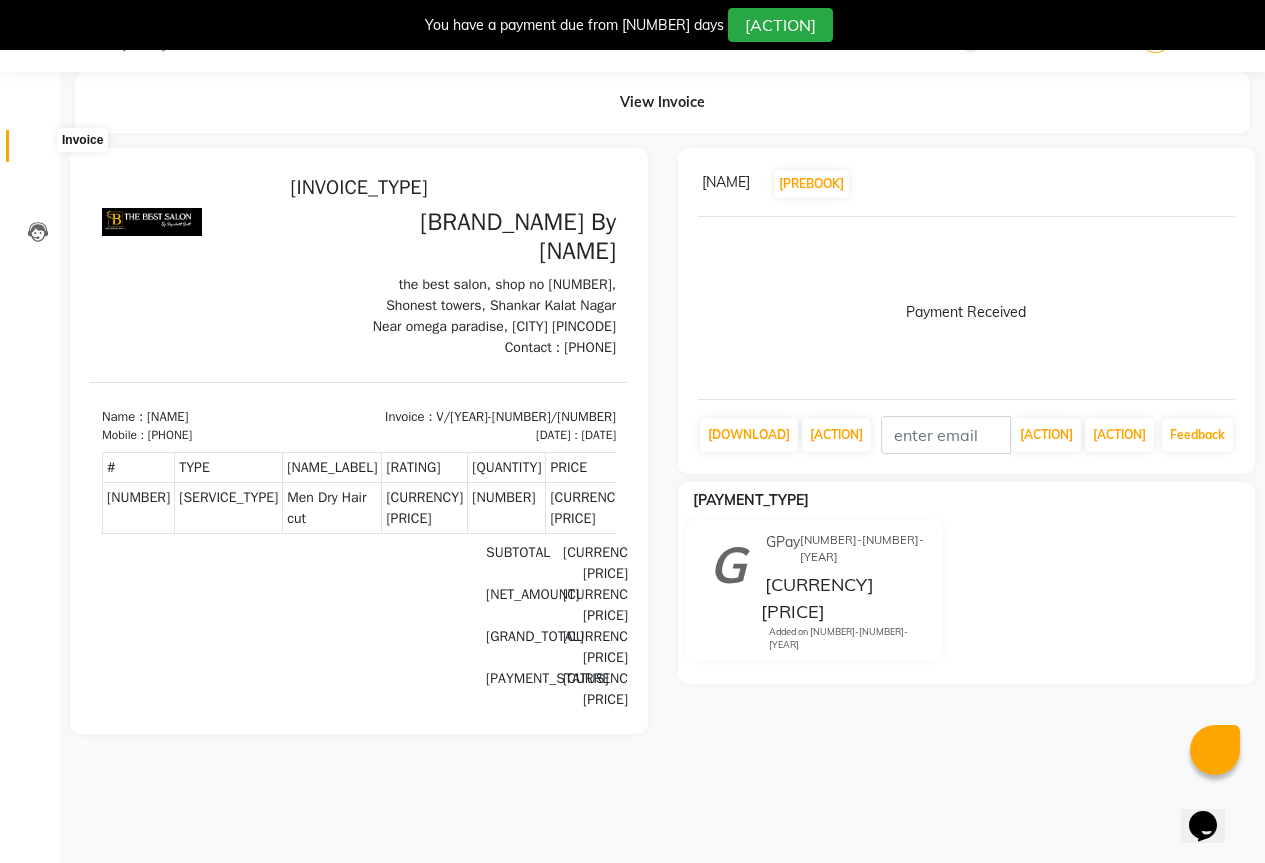 click at bounding box center [38, 151] 